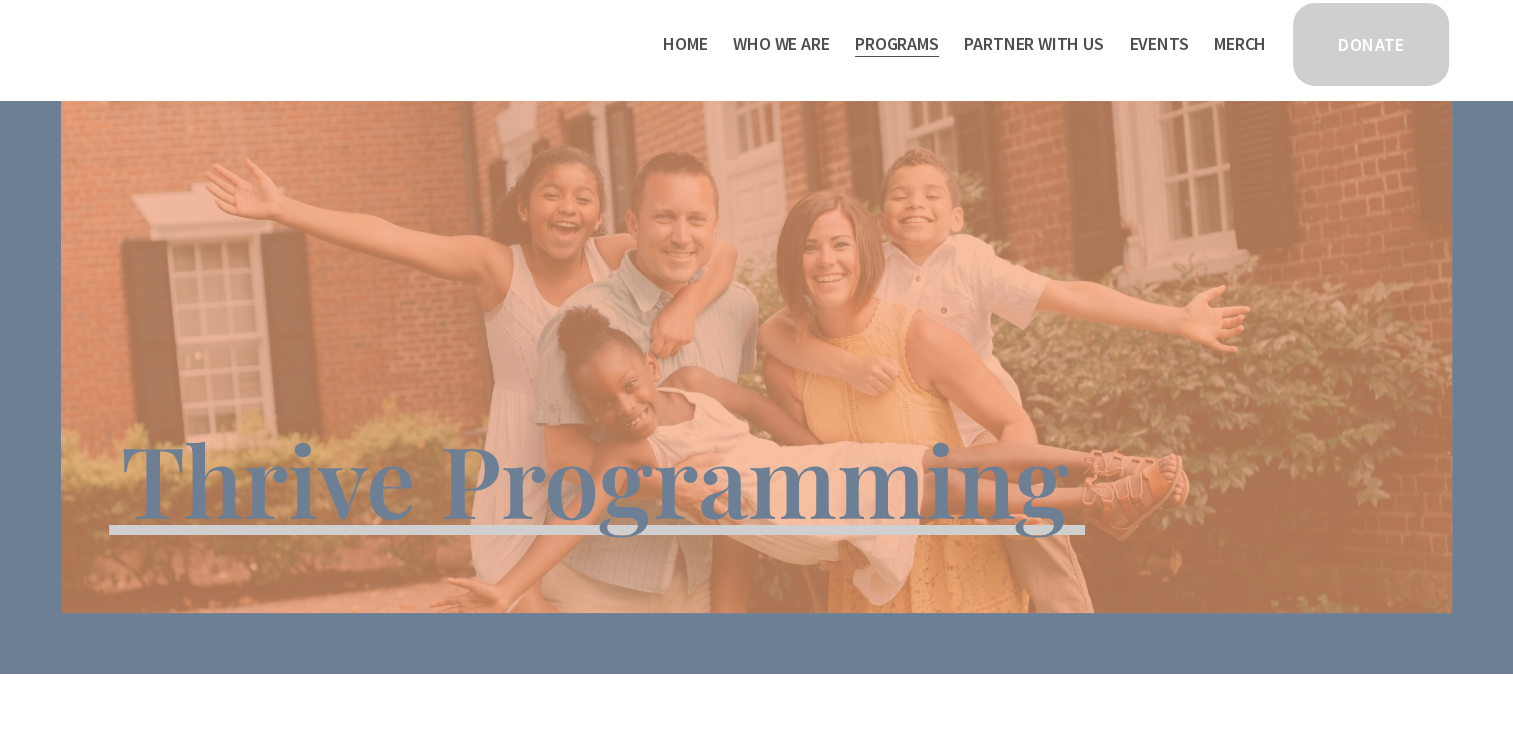 scroll, scrollTop: 0, scrollLeft: 0, axis: both 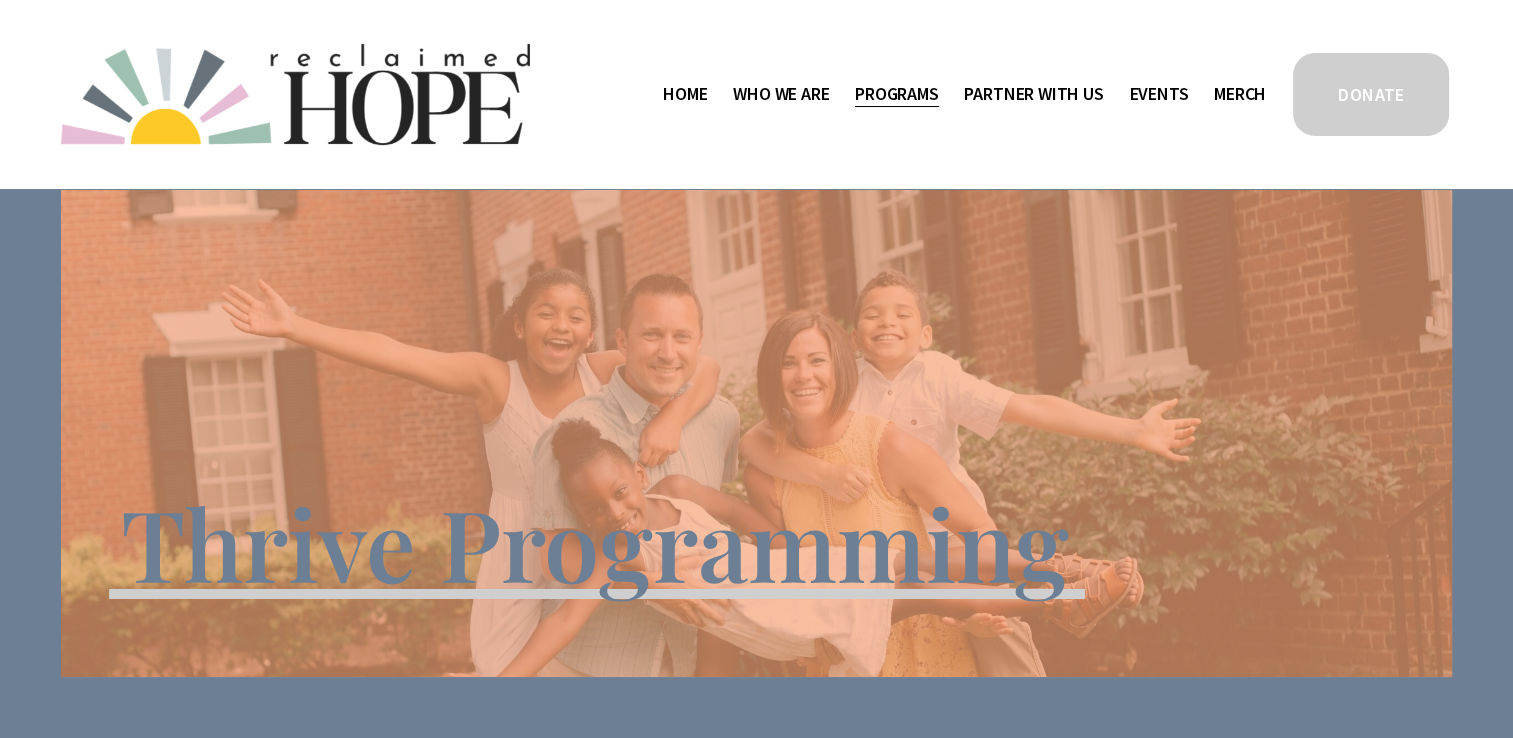 click at bounding box center (295, 94) 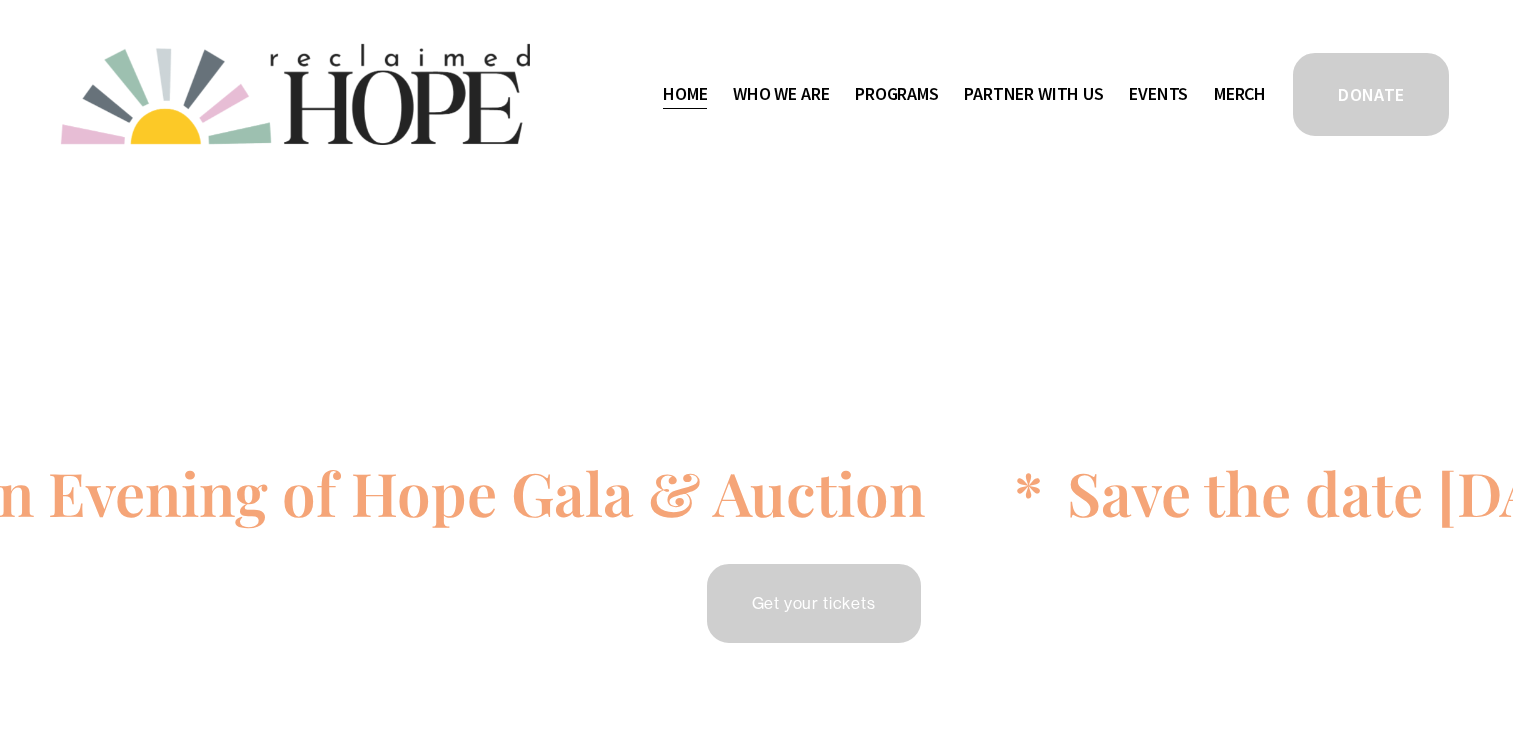 scroll, scrollTop: 0, scrollLeft: 0, axis: both 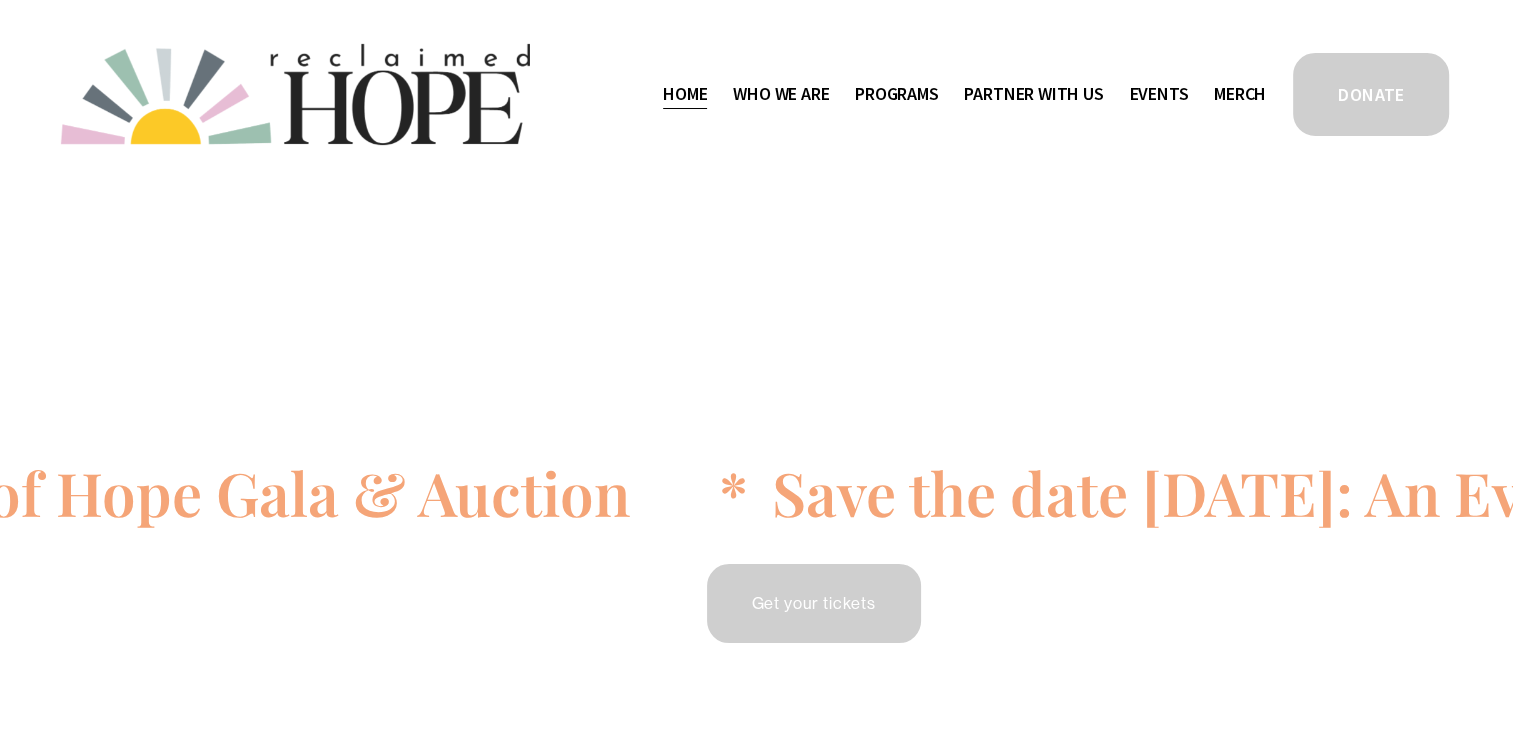 click on "Save the date 9/18/2025:   An Evening of Hope Gala &  Auction
*
Save the date 9/18/2025:   An Evening of Hope Gala &  Auction  * Save the date 9/18/2025:   An Evening of Hope Gala &  Auction  * Save the date 9/18/2025:   An Evening of Hope Gala &  Auction  *
Save the date 9/18/2025:   An Evening of Hope Gala &  Auction
*
Save the date 9/18/2025:   An Evening of Hope Gala &  Auction  *
Get your tickets" at bounding box center [756, 474] 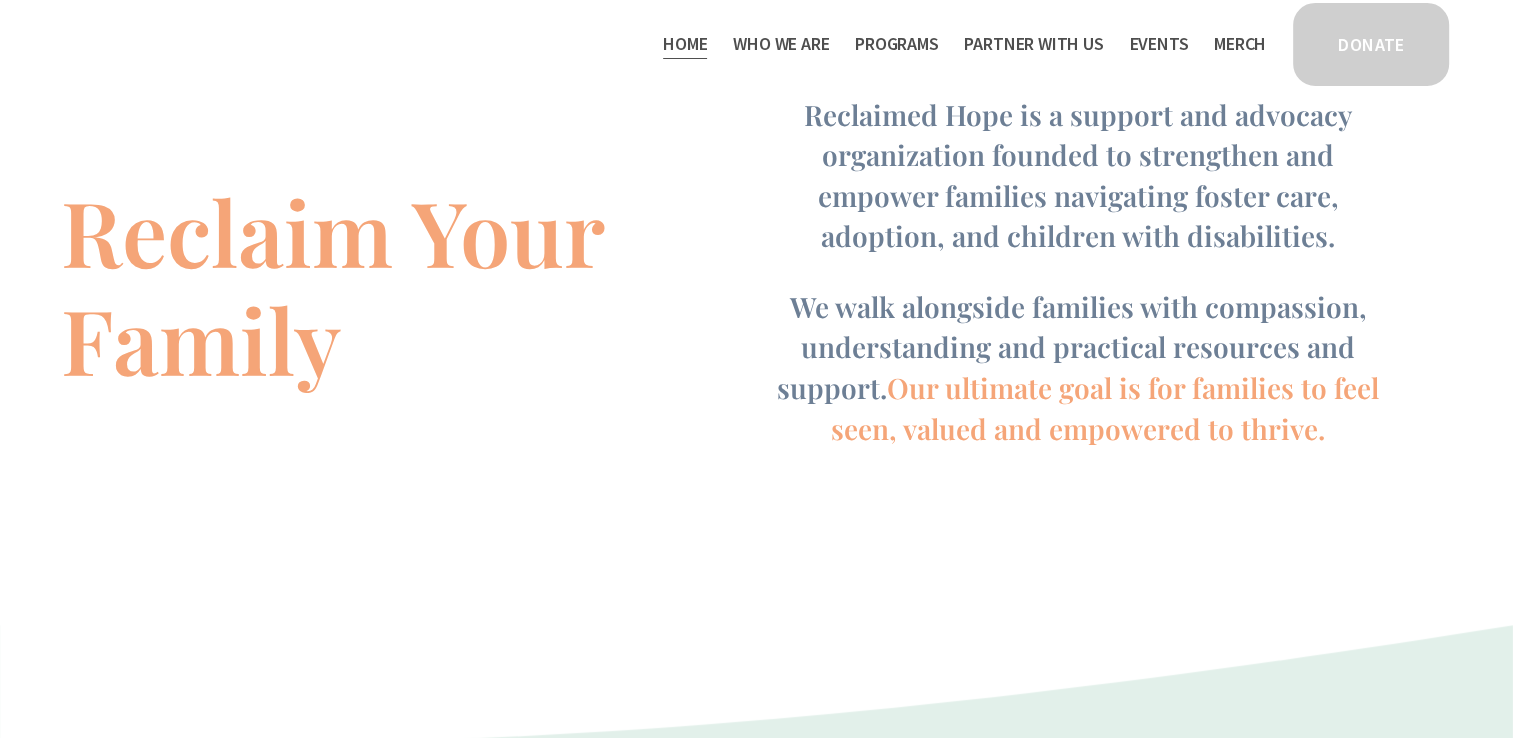 scroll, scrollTop: 1288, scrollLeft: 0, axis: vertical 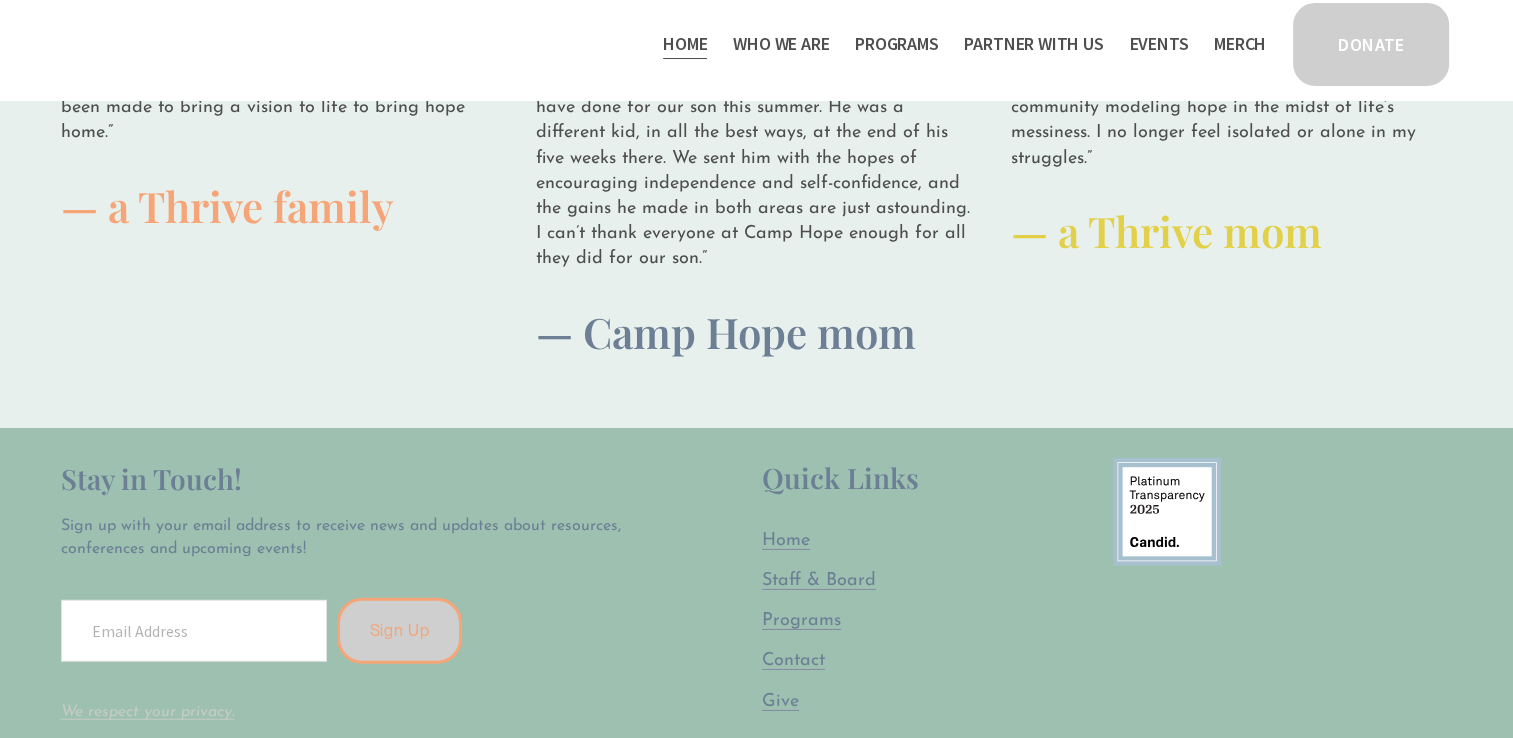 click on "Contact" at bounding box center (793, 661) 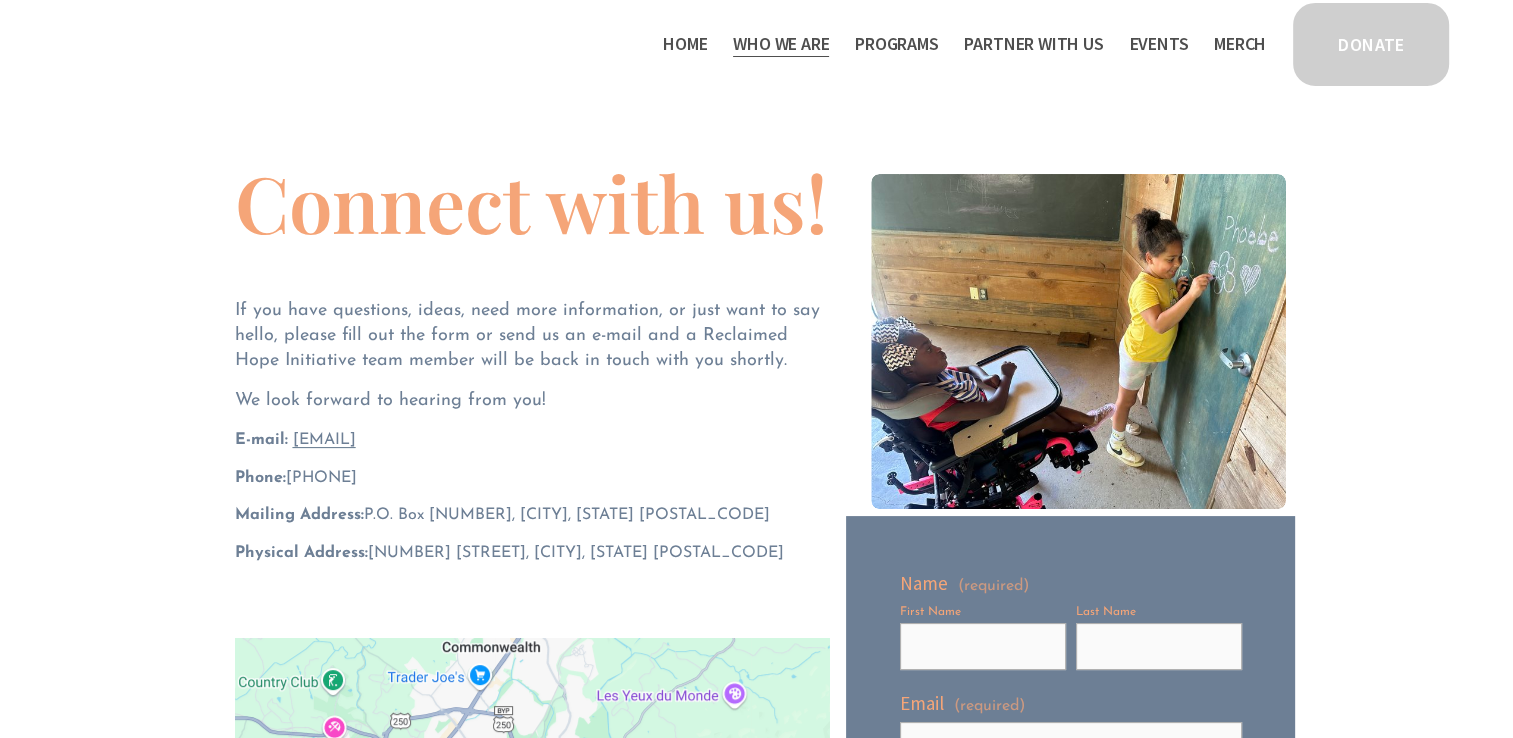 scroll, scrollTop: 183, scrollLeft: 0, axis: vertical 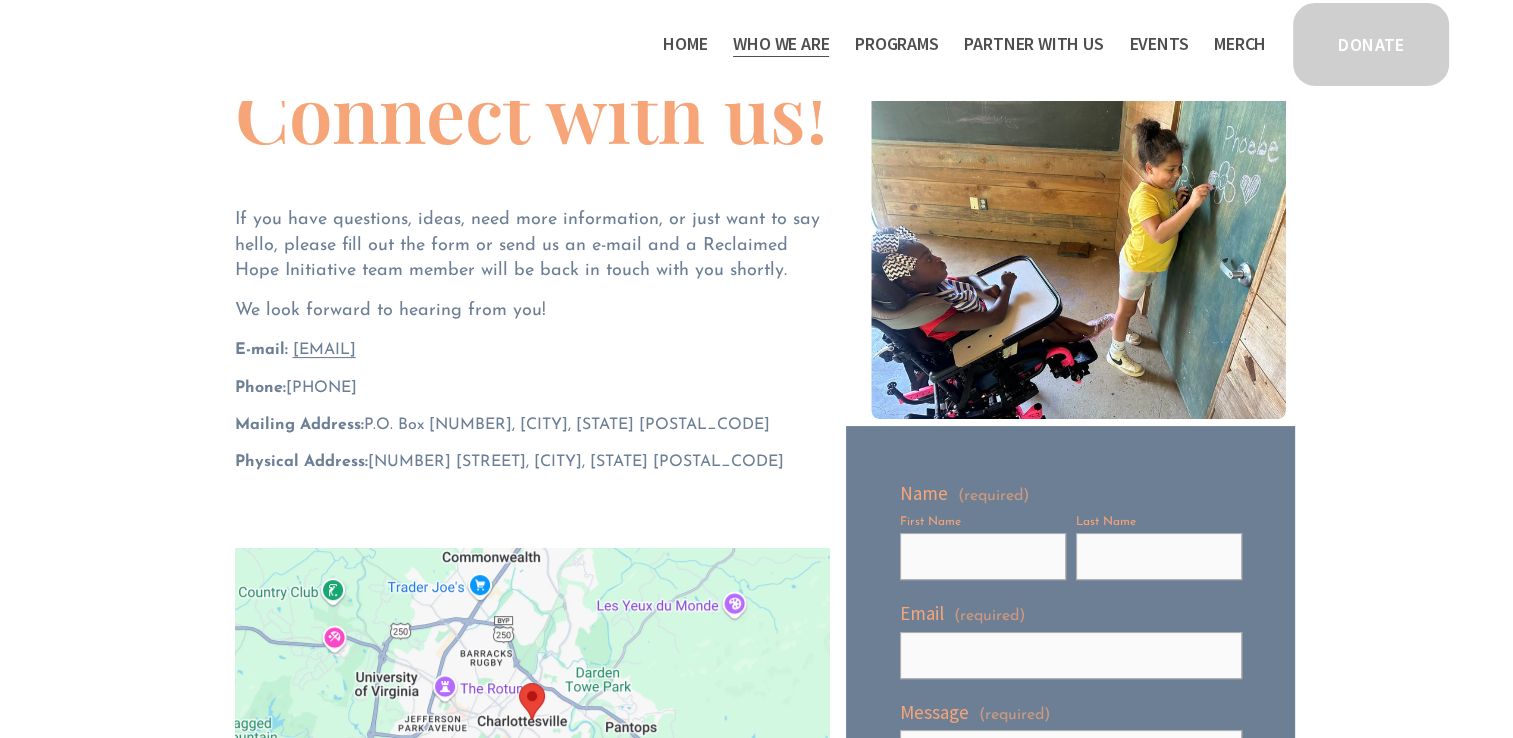 drag, startPoint x: 418, startPoint y: 382, endPoint x: 290, endPoint y: 377, distance: 128.09763 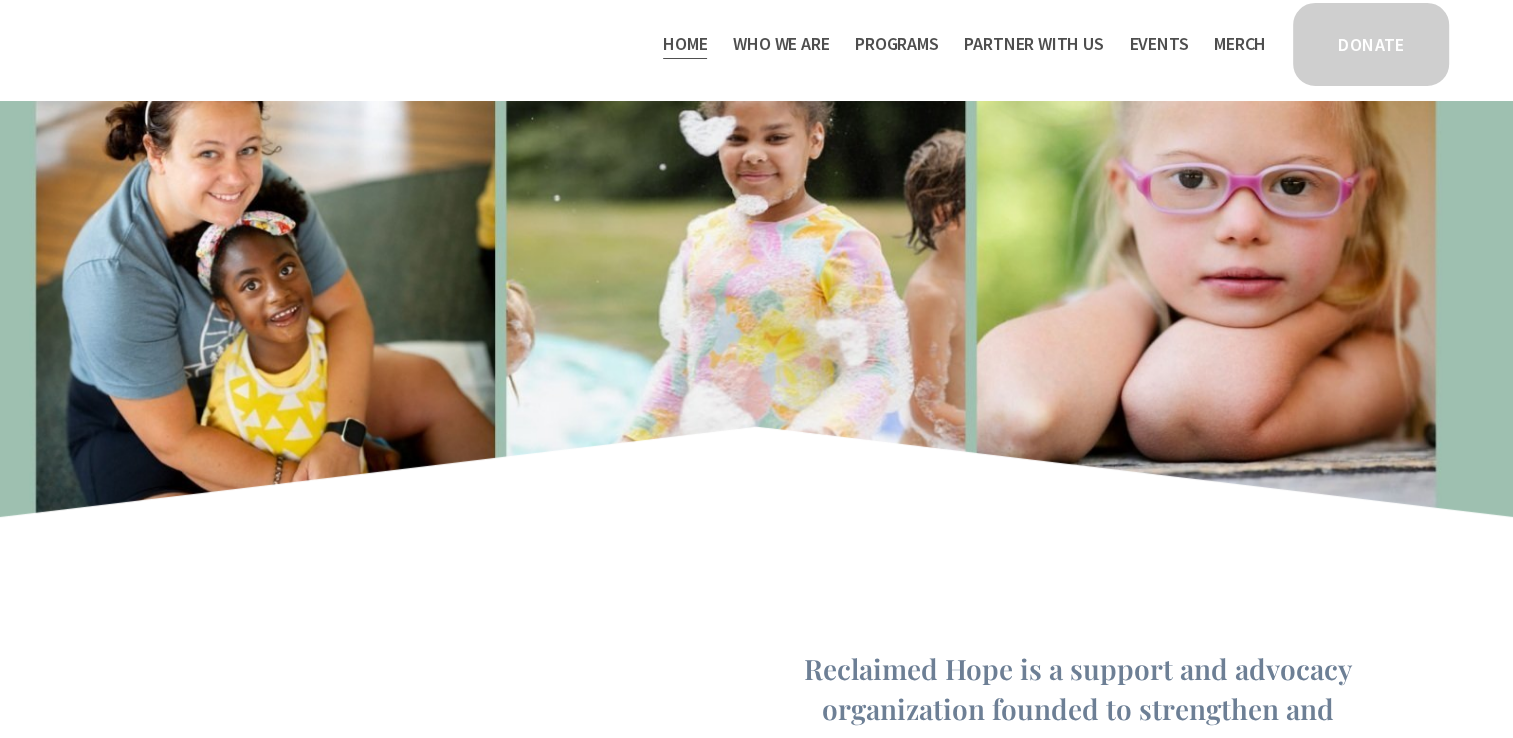 scroll, scrollTop: 1229, scrollLeft: 0, axis: vertical 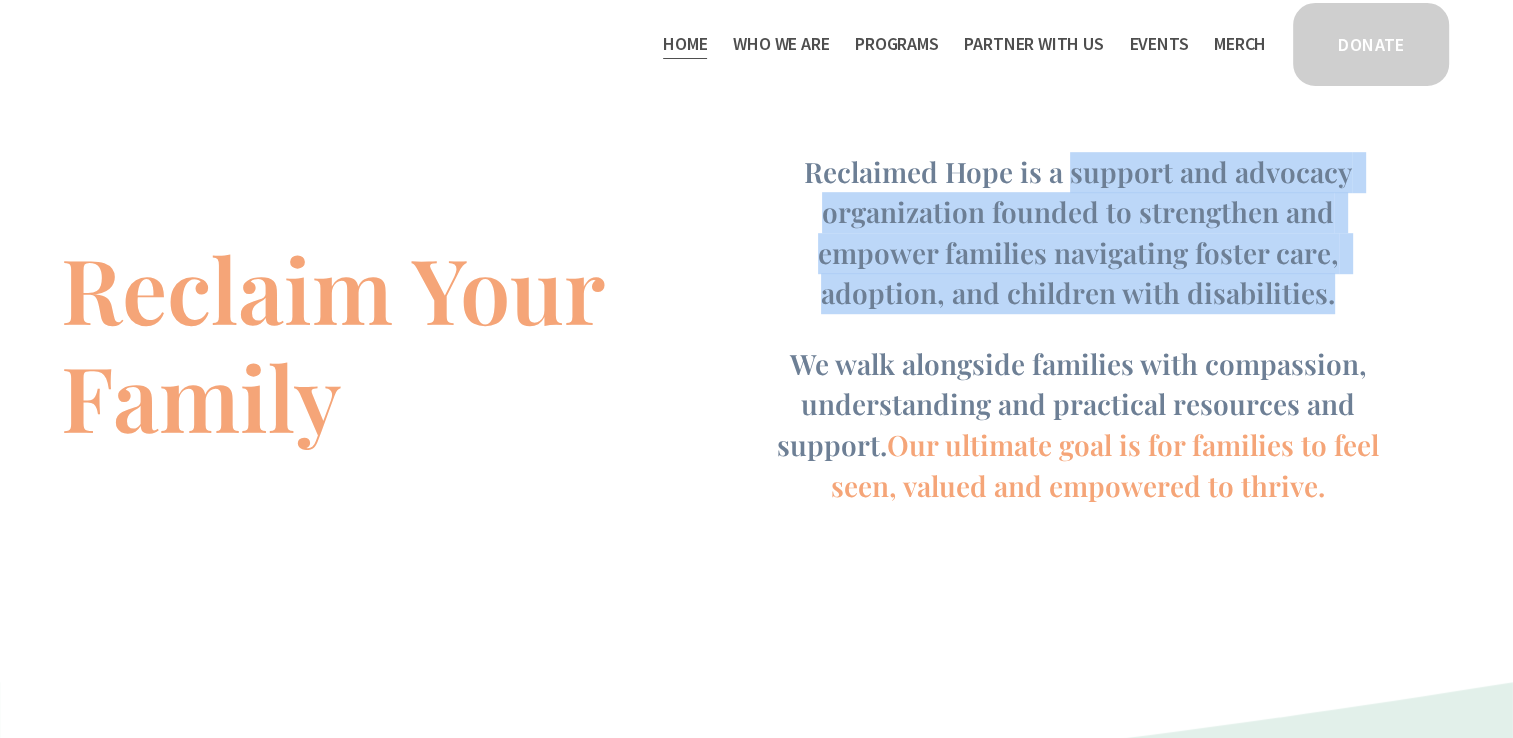 drag, startPoint x: 1068, startPoint y: 186, endPoint x: 1331, endPoint y: 302, distance: 287.44565 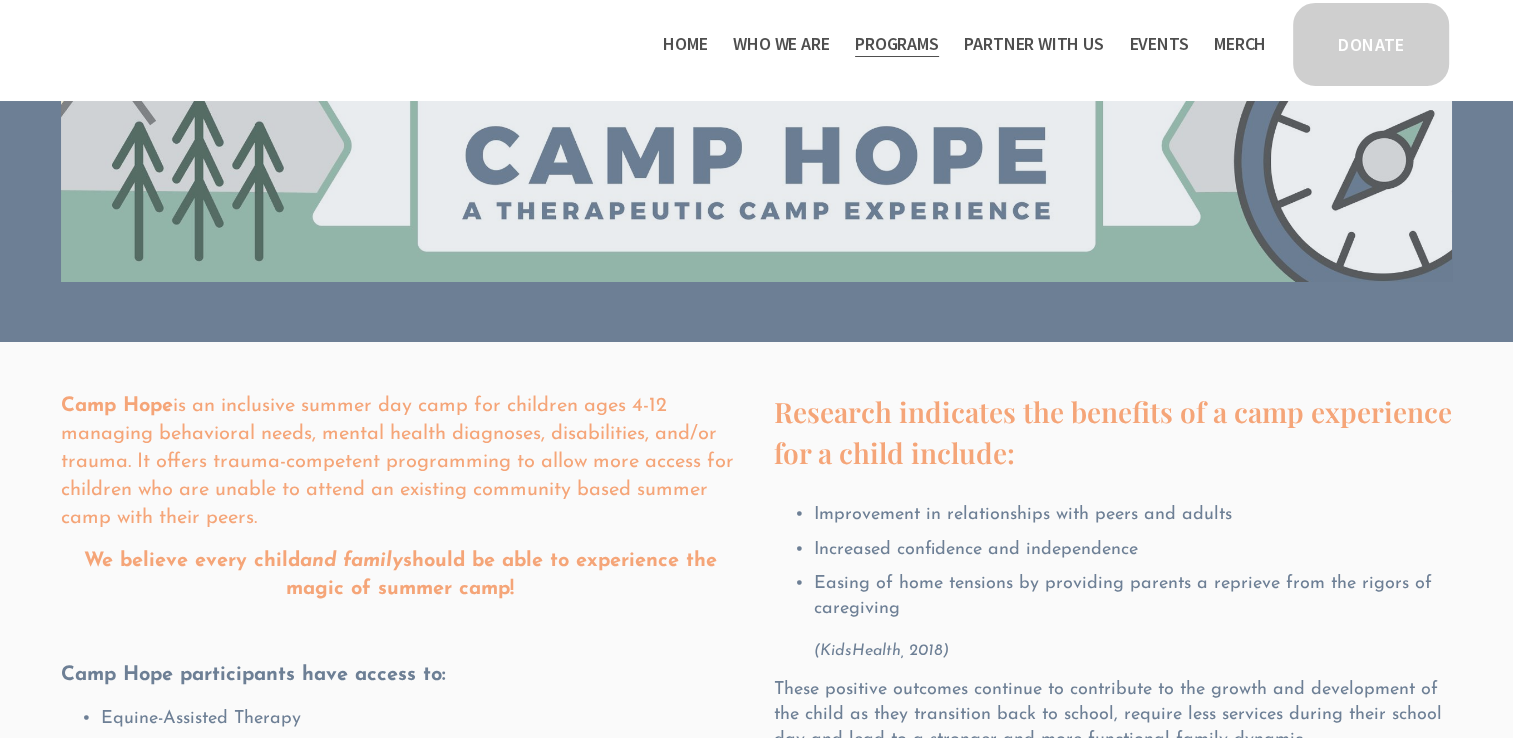 scroll, scrollTop: 0, scrollLeft: 0, axis: both 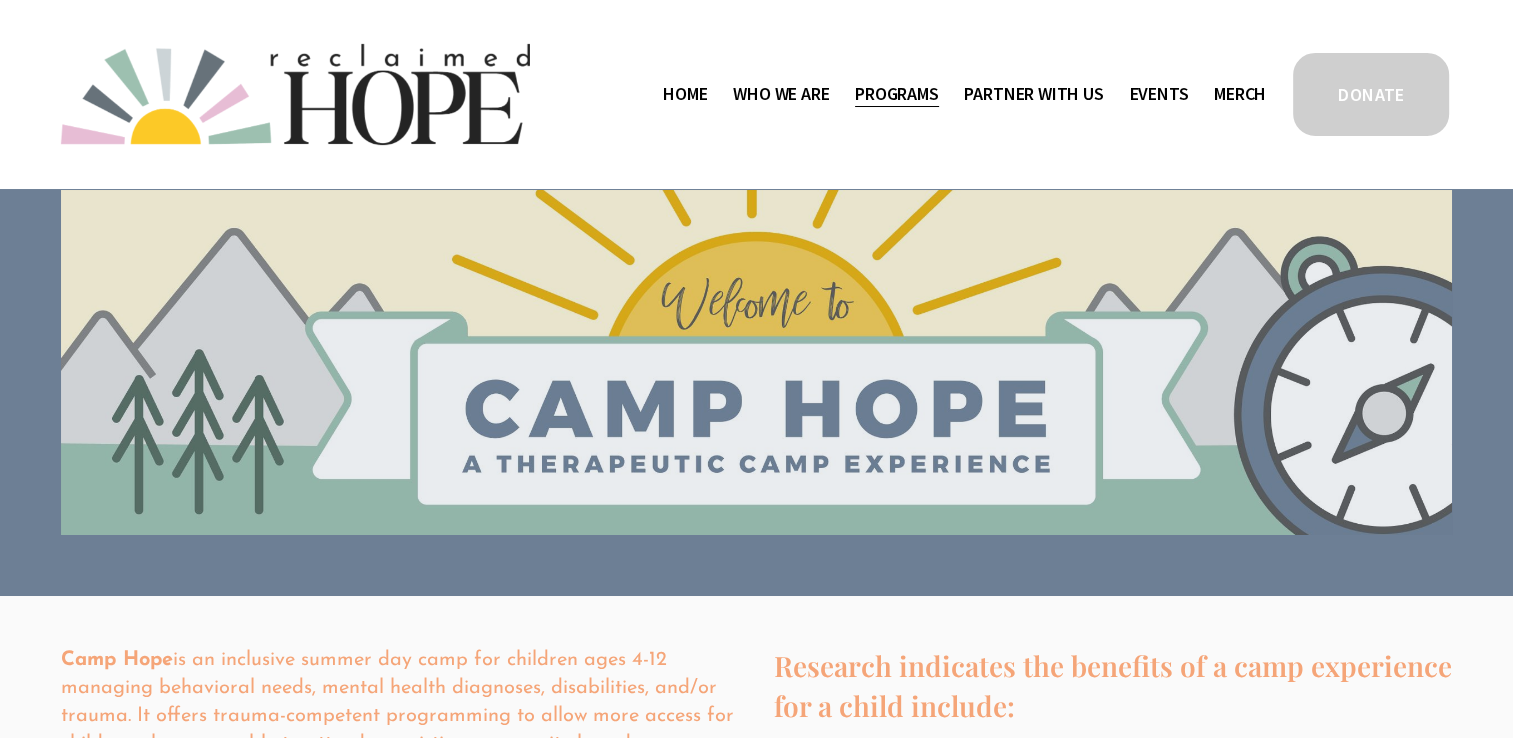 click on "Program Partners" at bounding box center [0, 0] 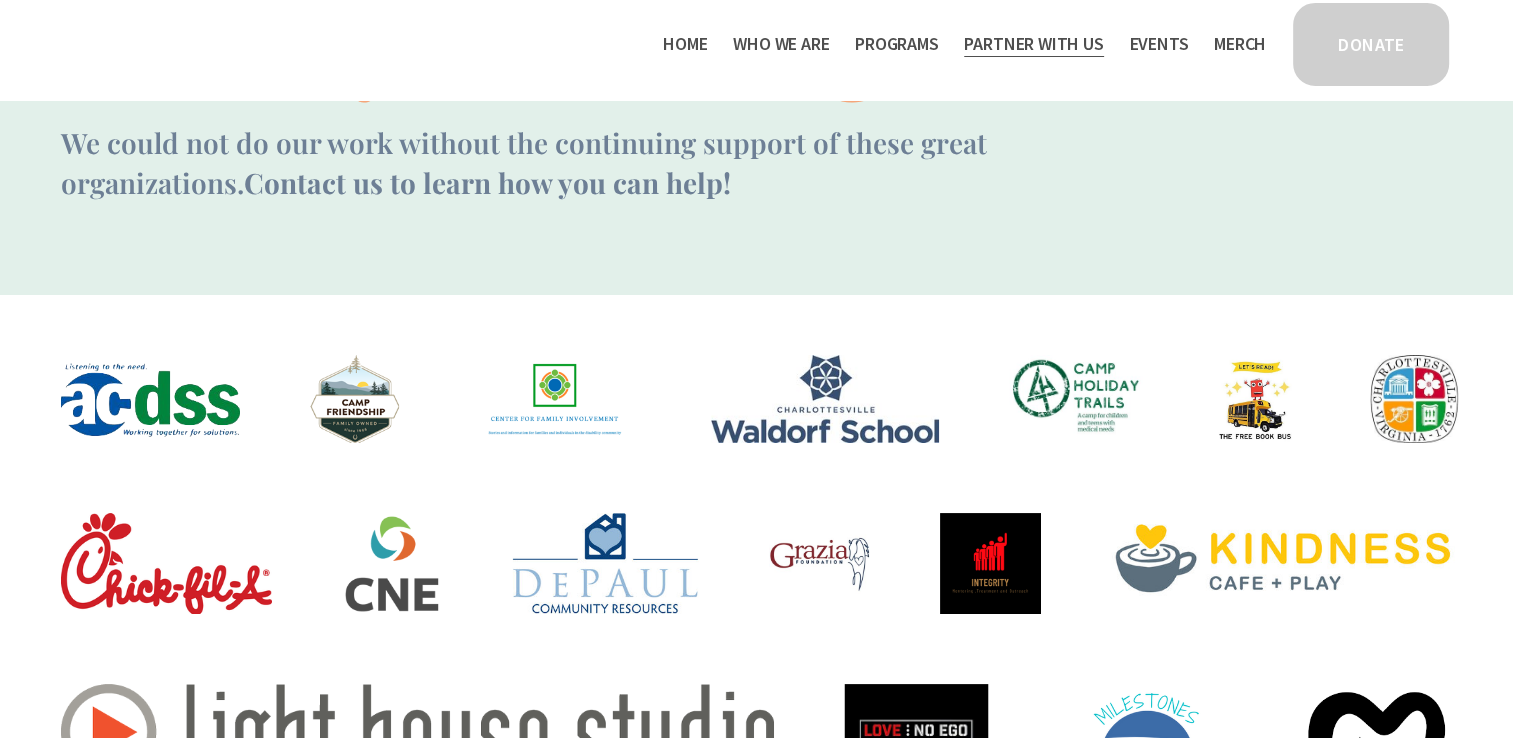 scroll, scrollTop: 0, scrollLeft: 0, axis: both 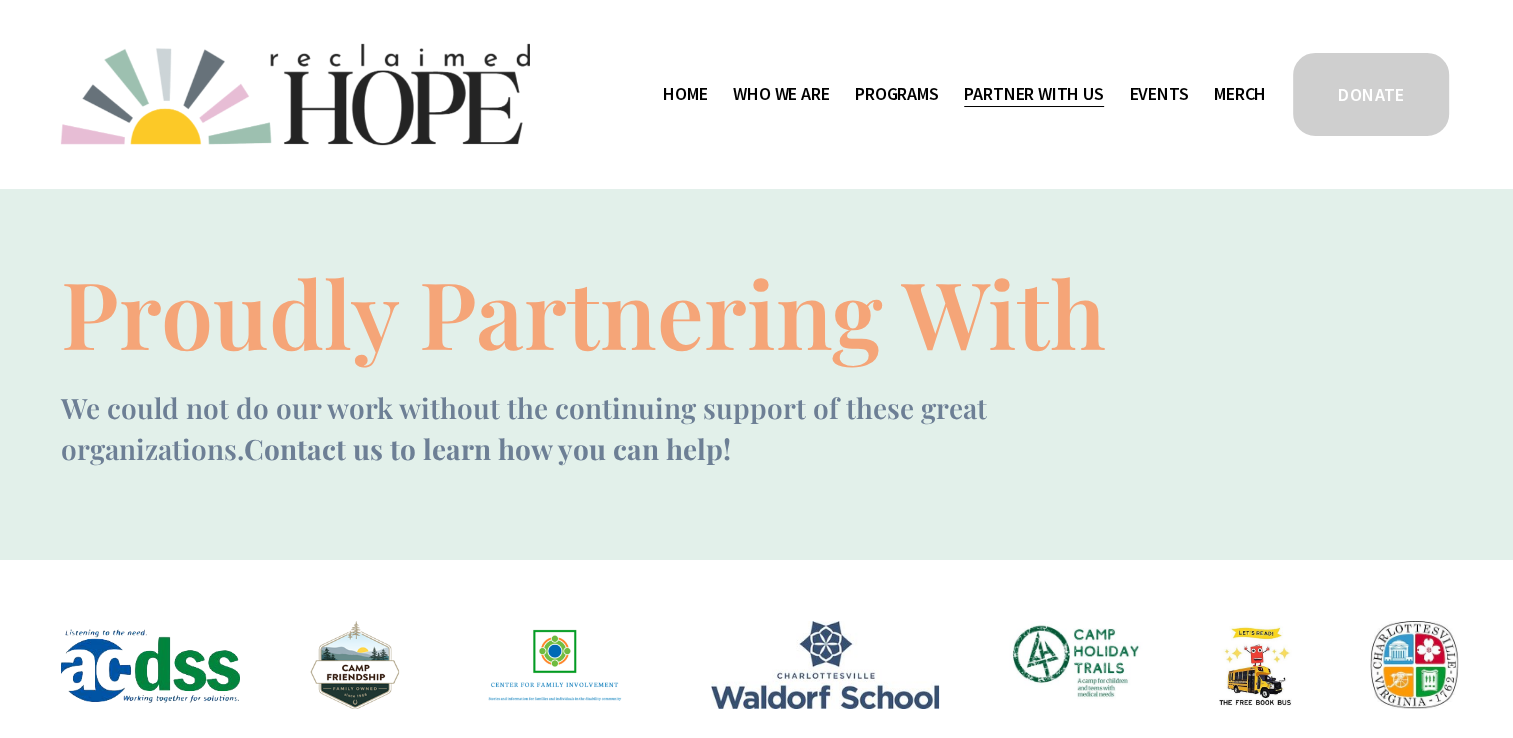 click on "Mission Partners" at bounding box center (0, 0) 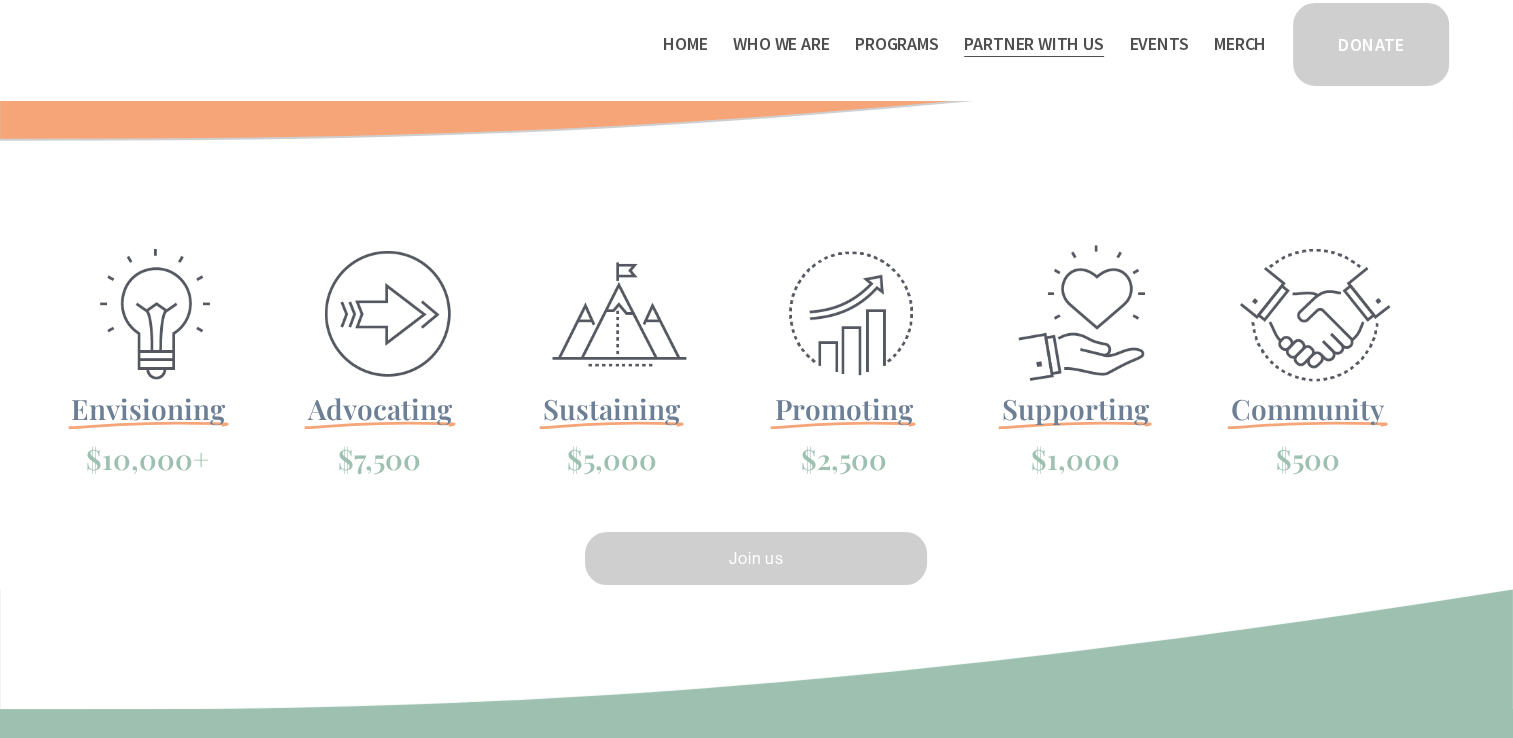 scroll, scrollTop: 361, scrollLeft: 0, axis: vertical 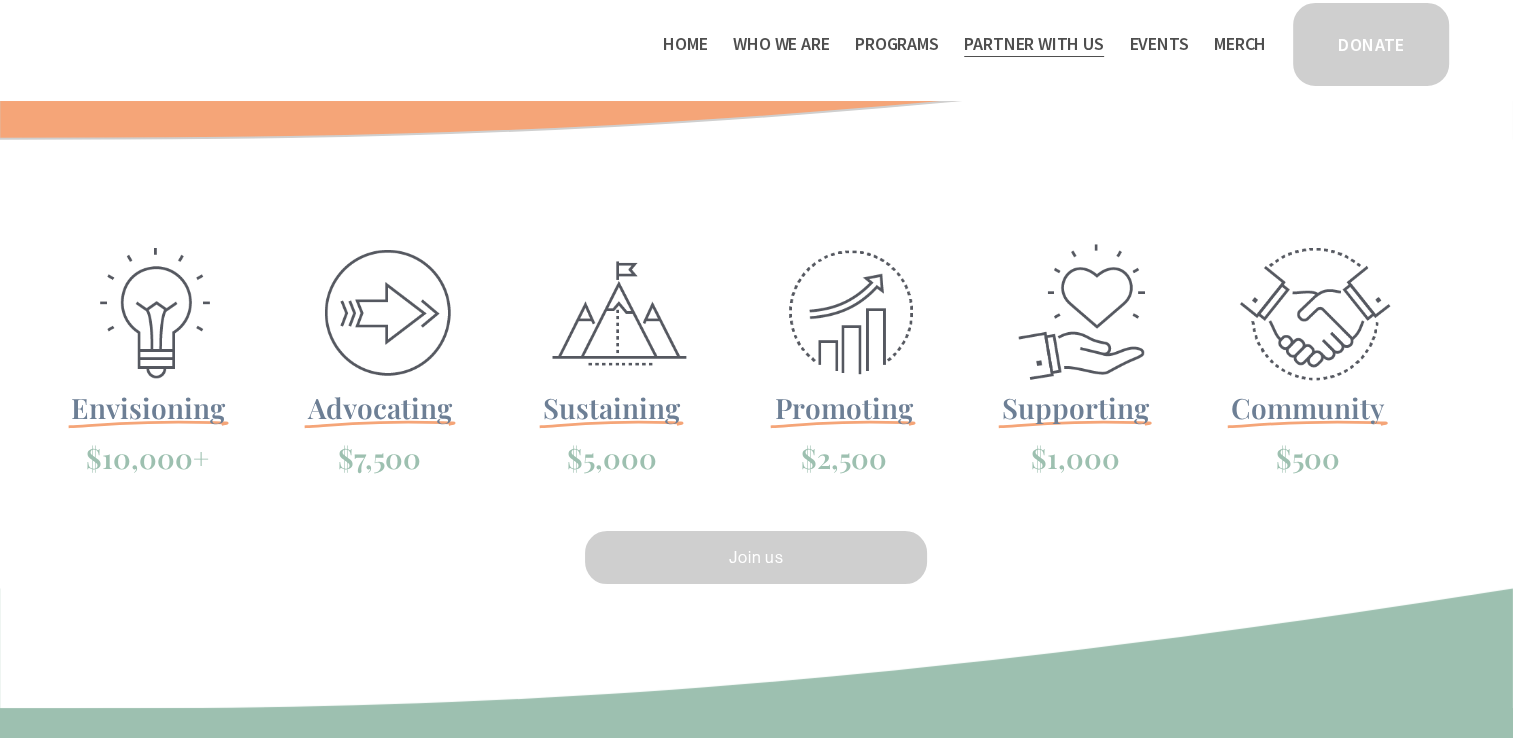 click on "Work With Us" at bounding box center [0, 0] 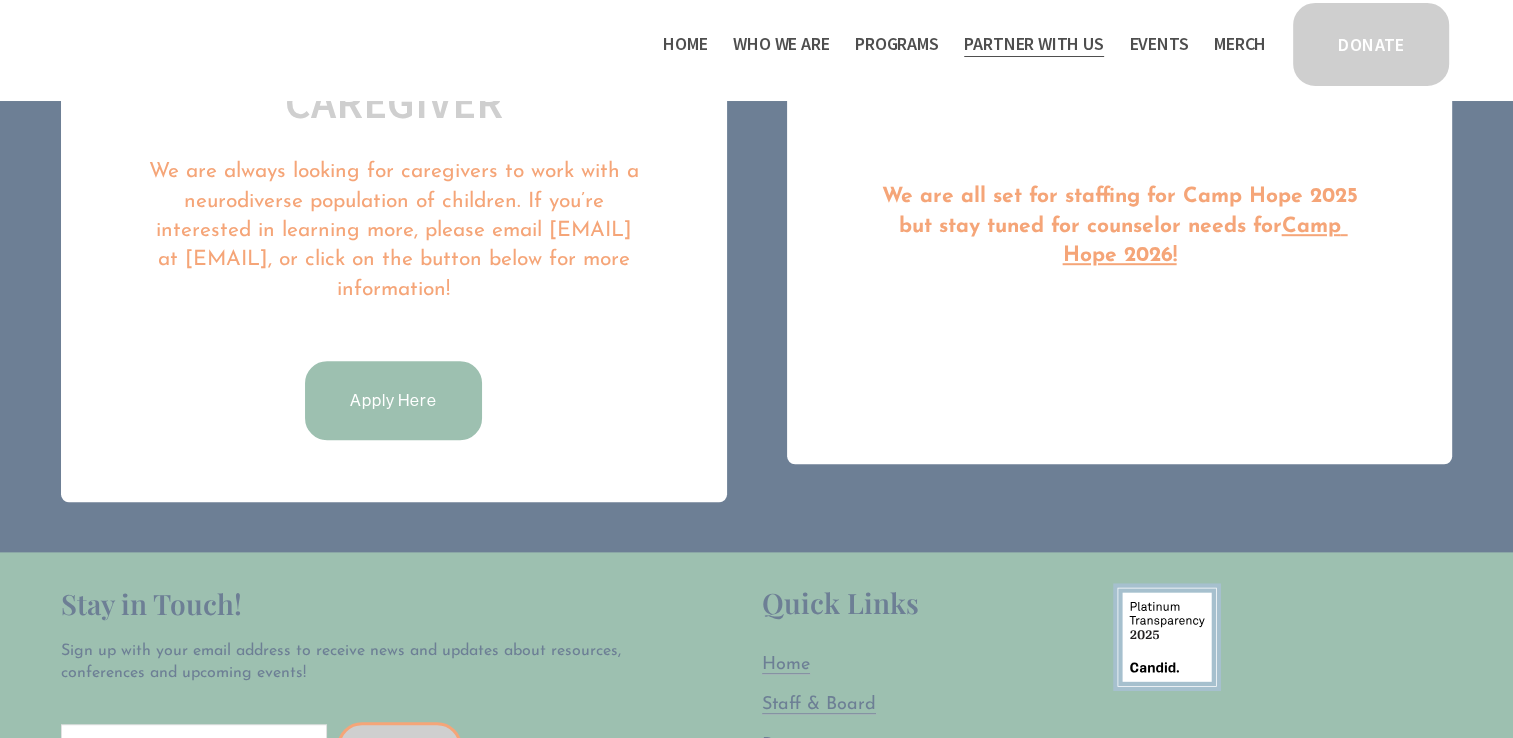 scroll, scrollTop: 1276, scrollLeft: 0, axis: vertical 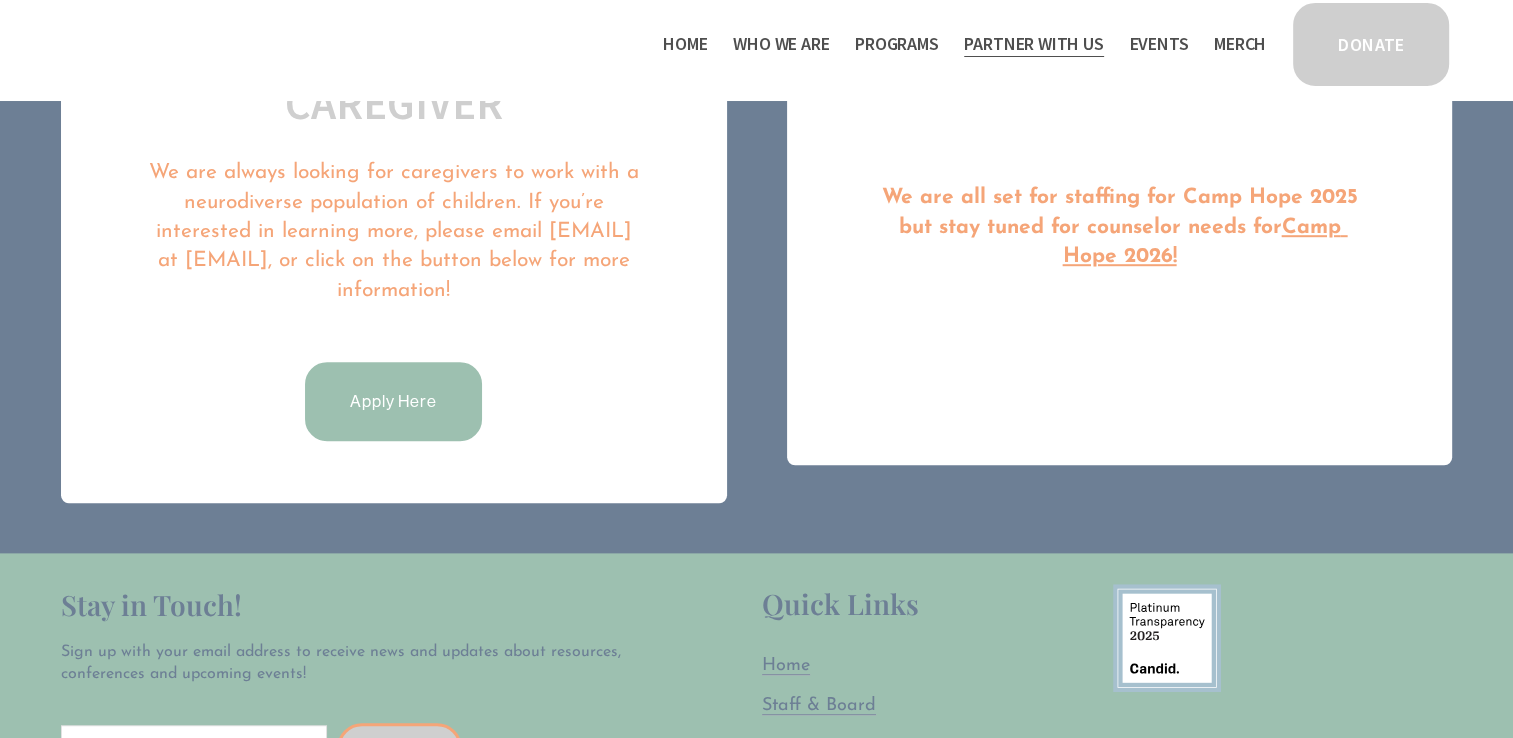click on "Apply Here" 